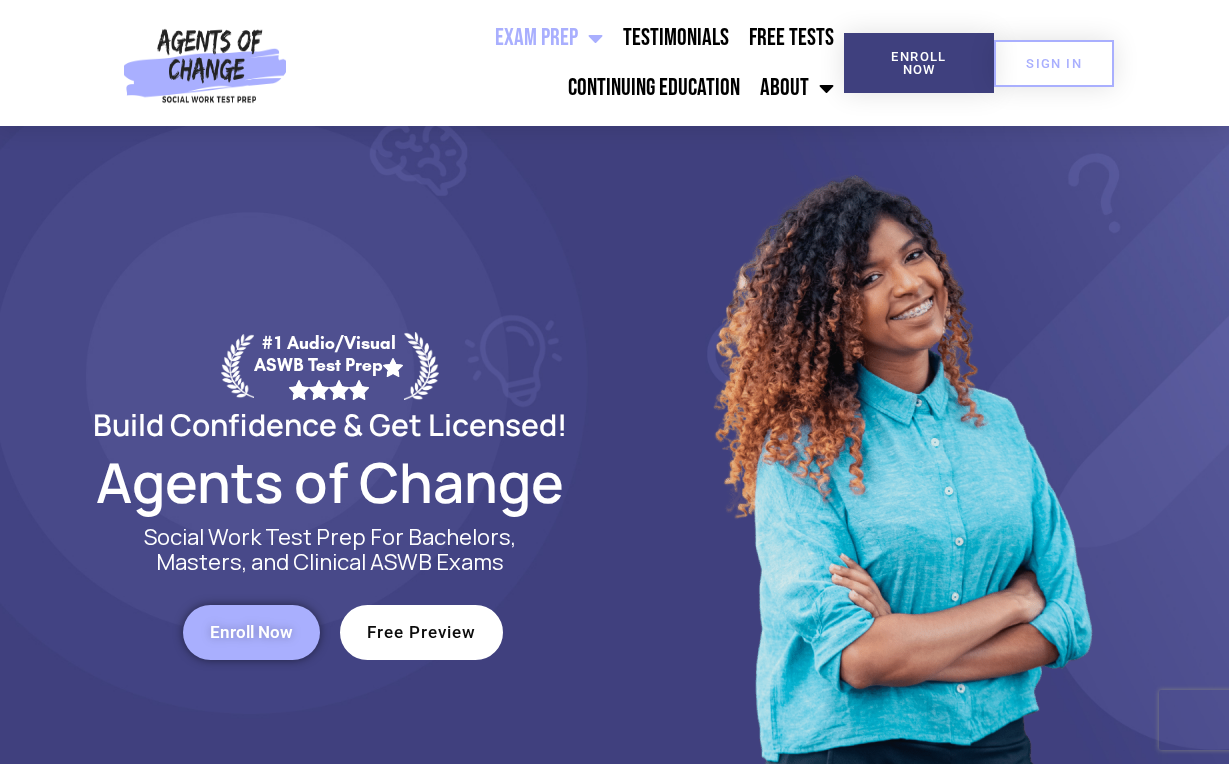 scroll, scrollTop: 0, scrollLeft: 0, axis: both 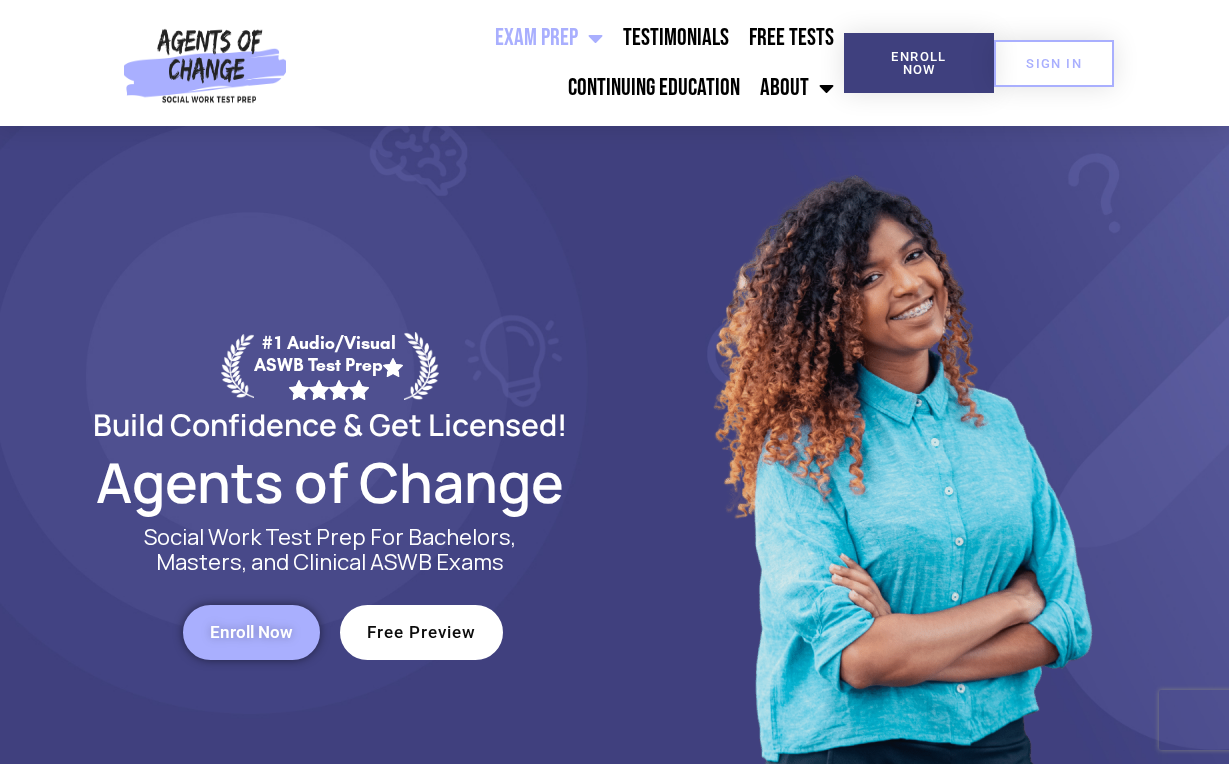 click on "Enroll Now" at bounding box center [251, 632] 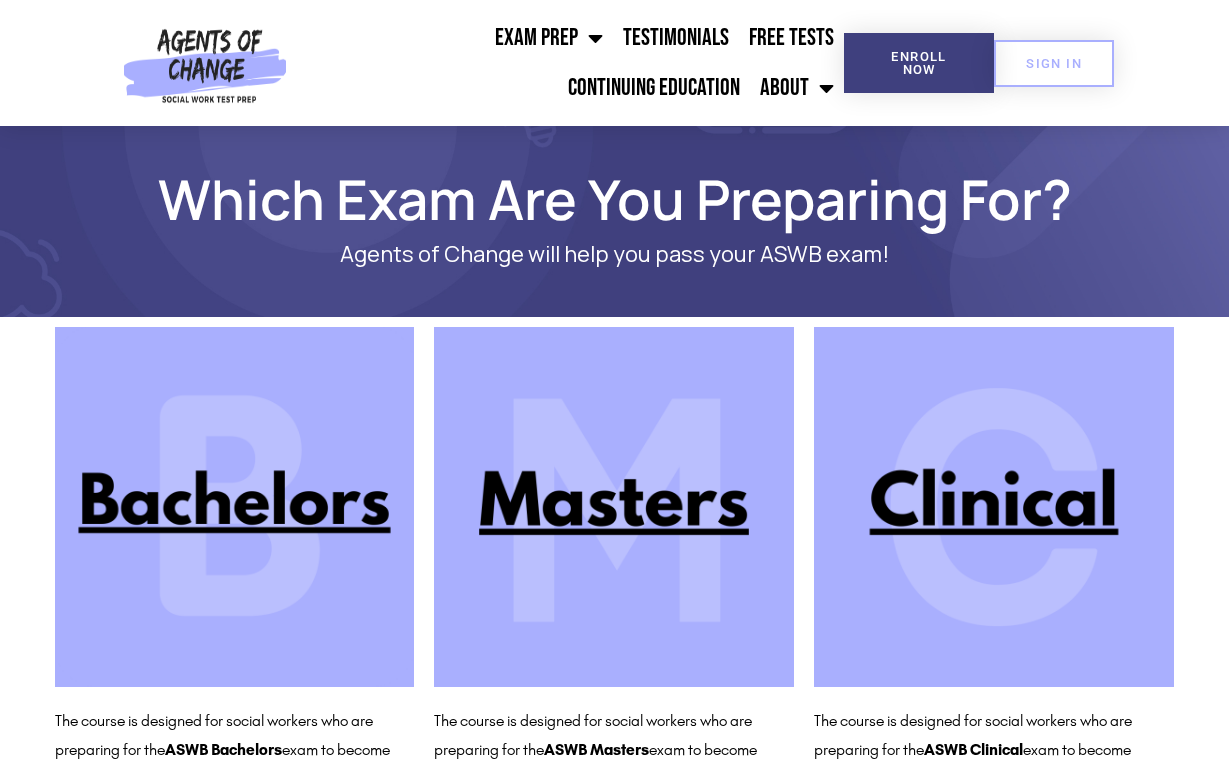 scroll, scrollTop: 0, scrollLeft: 0, axis: both 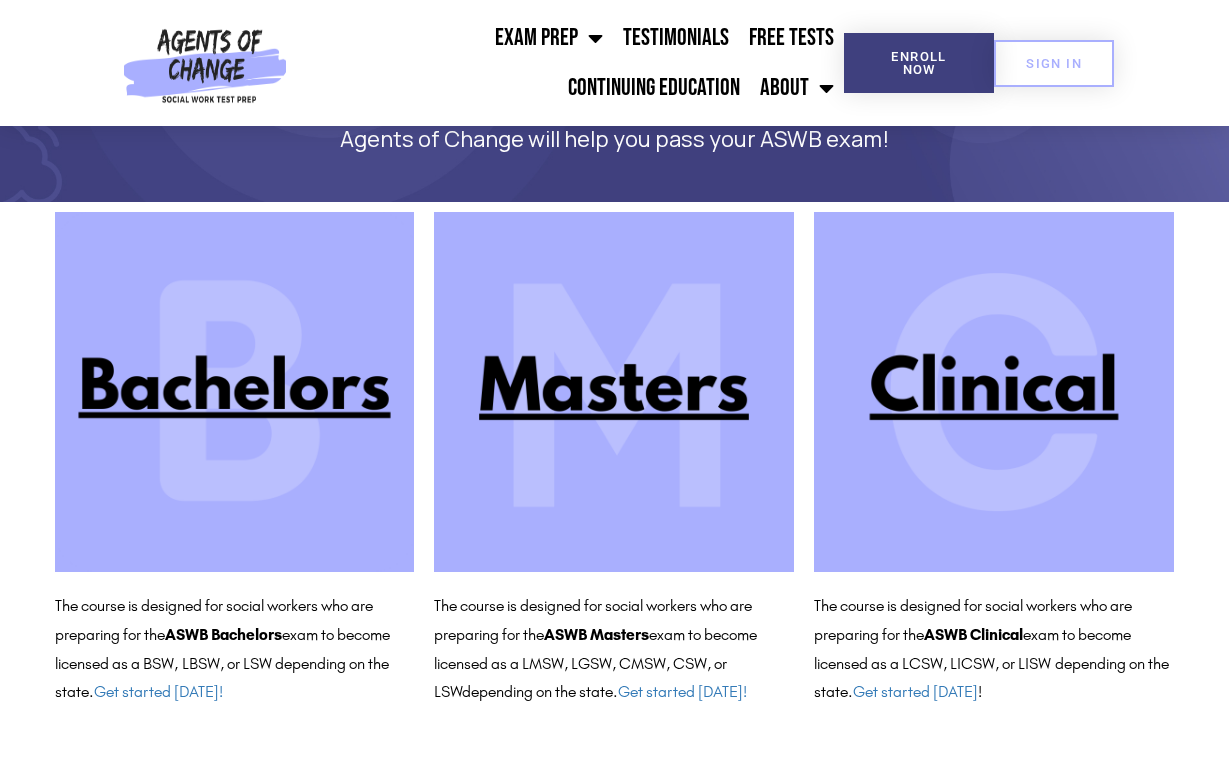 click at bounding box center (614, 392) 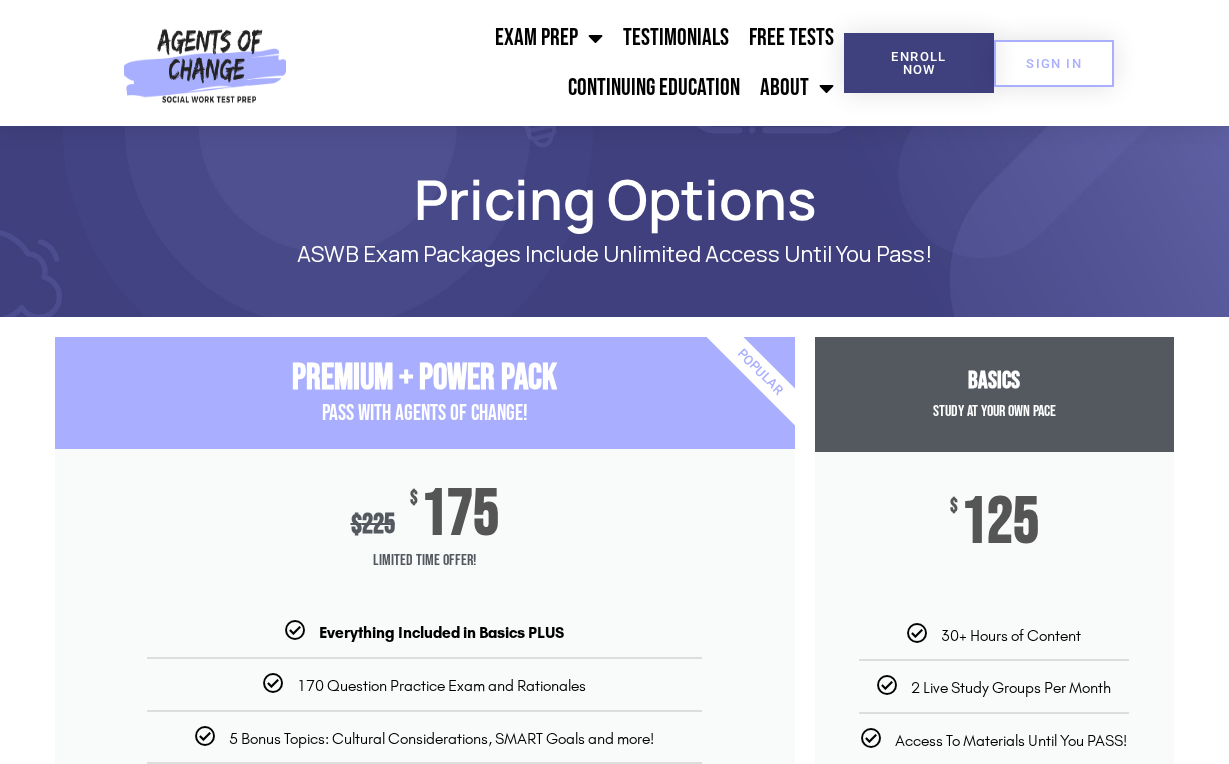 scroll, scrollTop: 0, scrollLeft: 0, axis: both 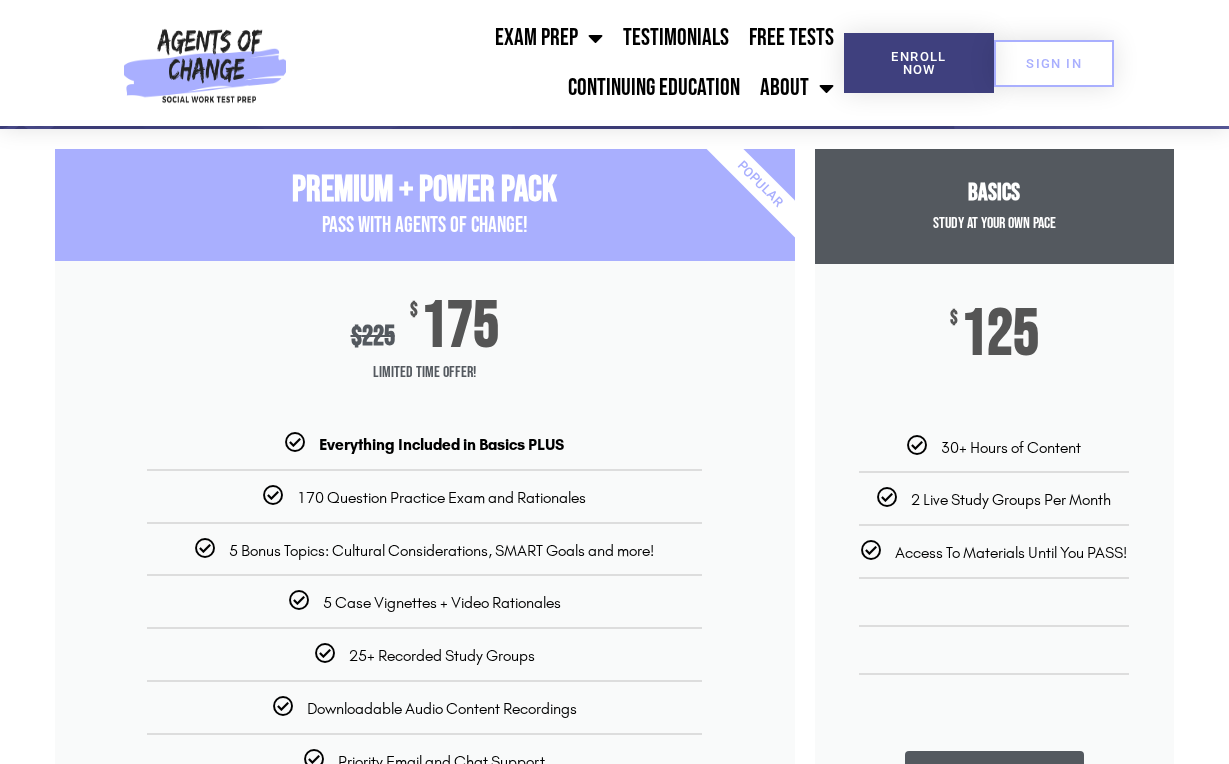 click at bounding box center (295, 443) 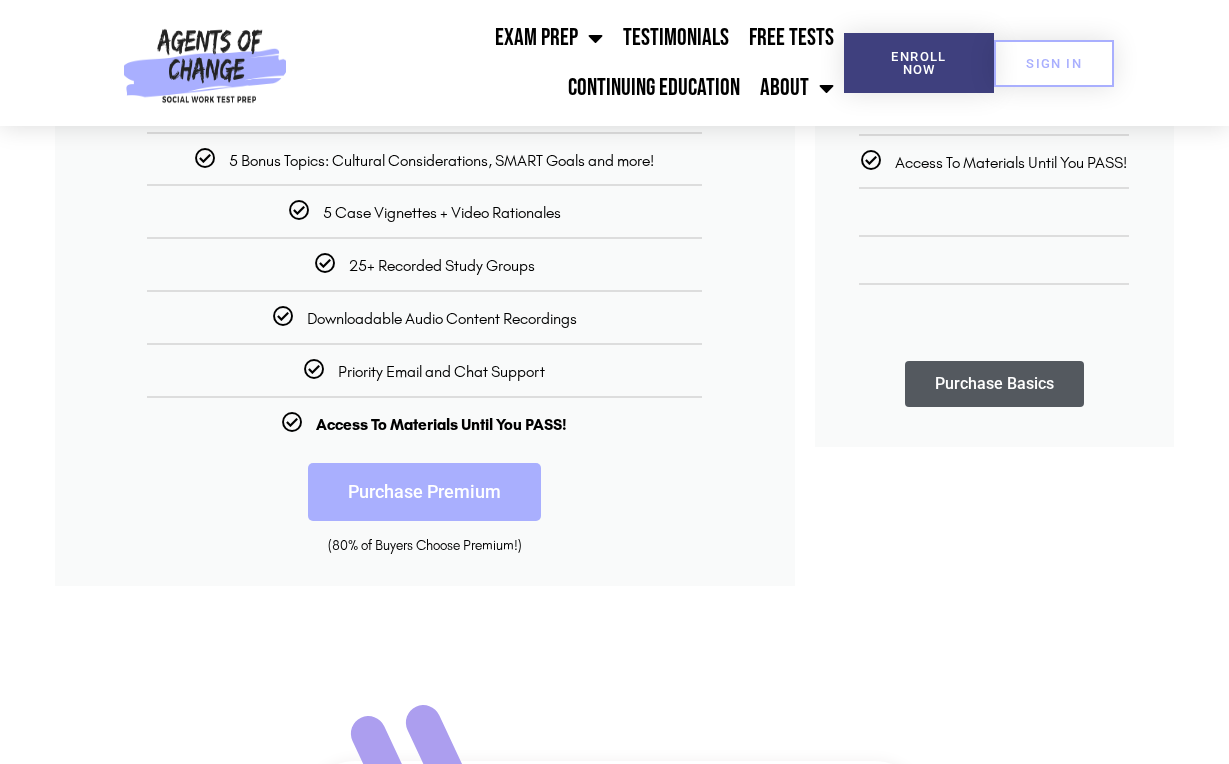 scroll, scrollTop: 602, scrollLeft: 0, axis: vertical 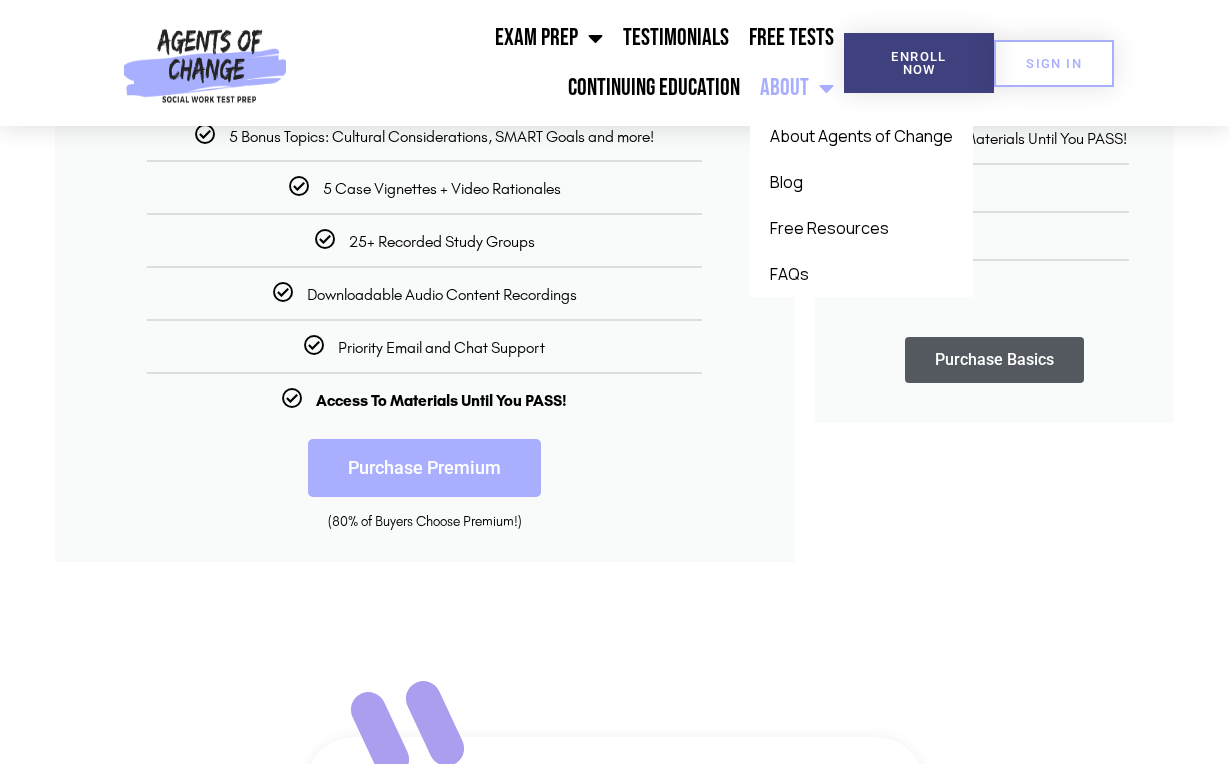 click 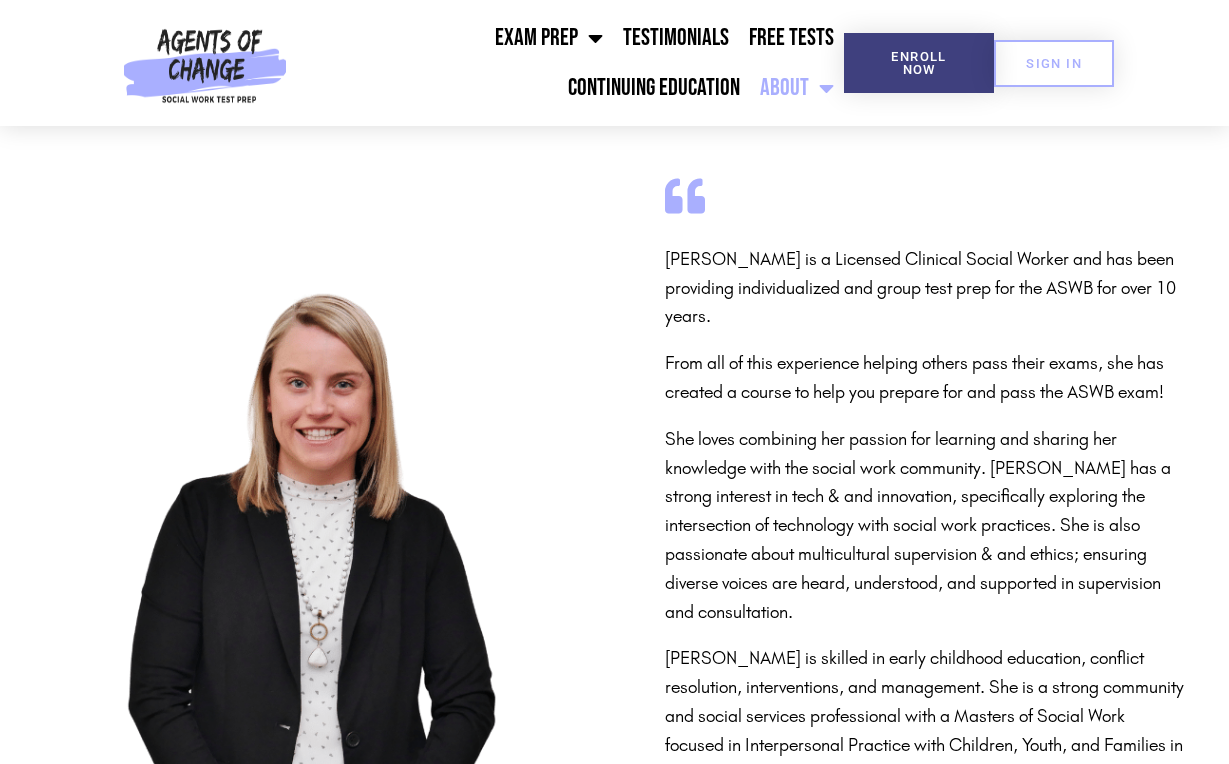 scroll, scrollTop: 0, scrollLeft: 0, axis: both 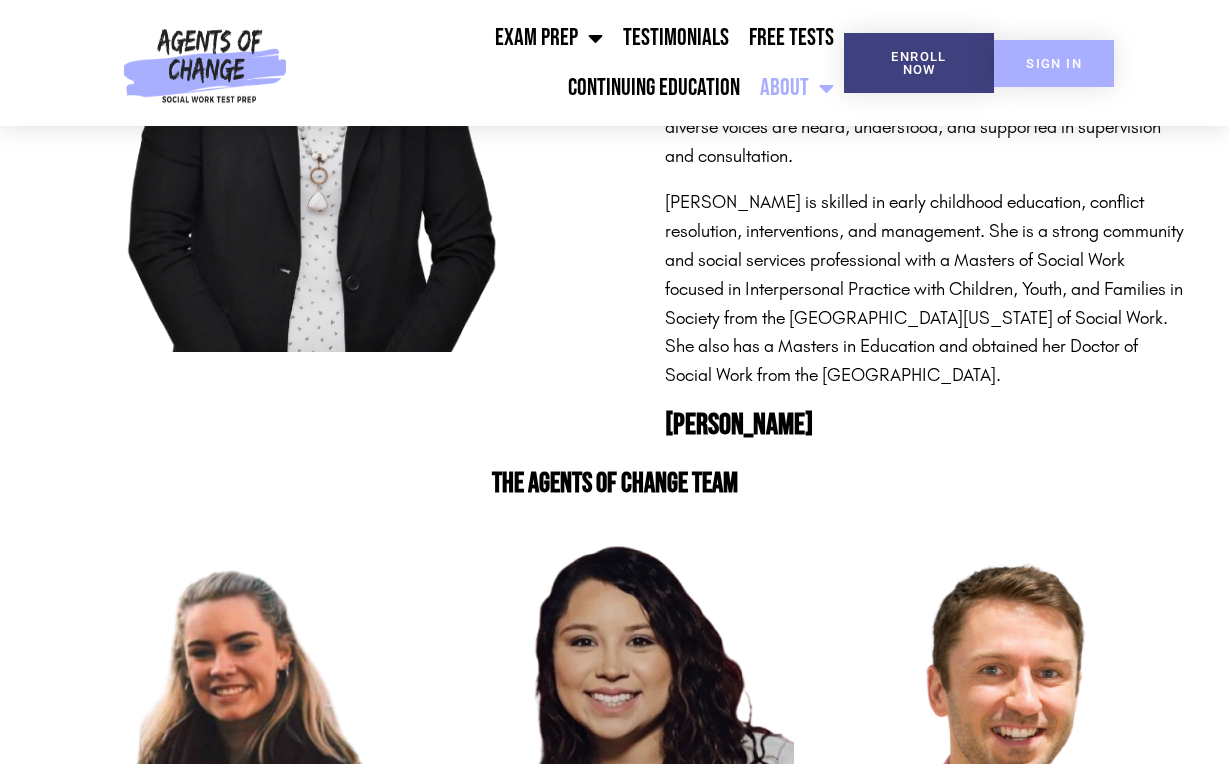 click on "SIGN IN" at bounding box center (1054, 63) 